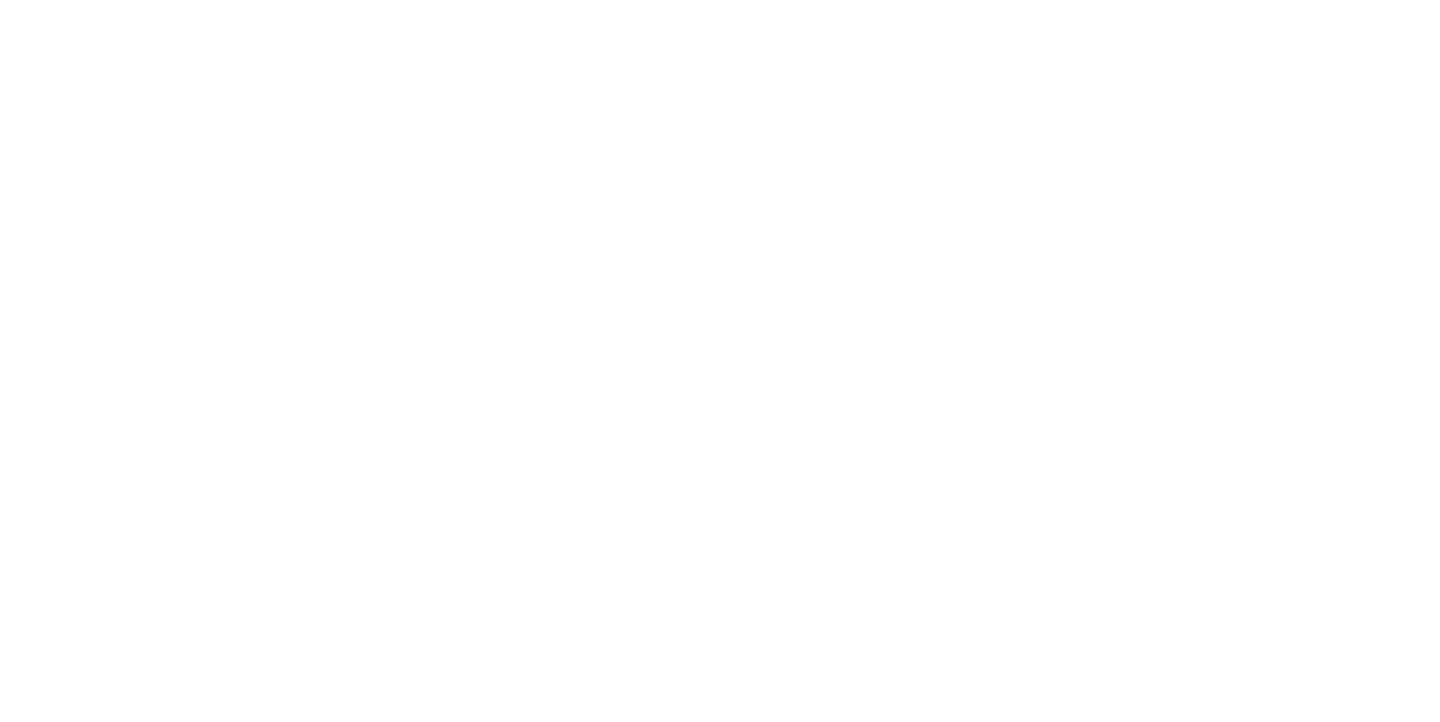 scroll, scrollTop: 0, scrollLeft: 0, axis: both 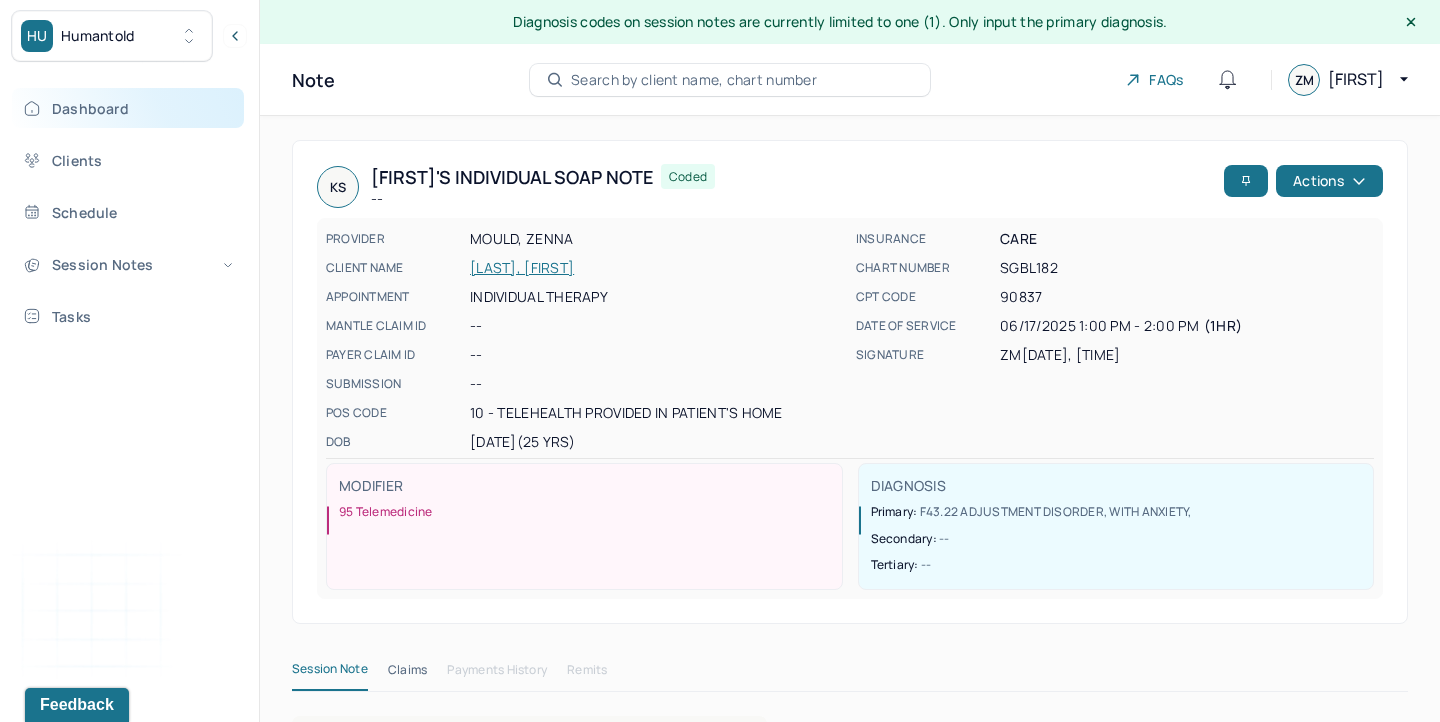 click on "Dashboard" at bounding box center [128, 108] 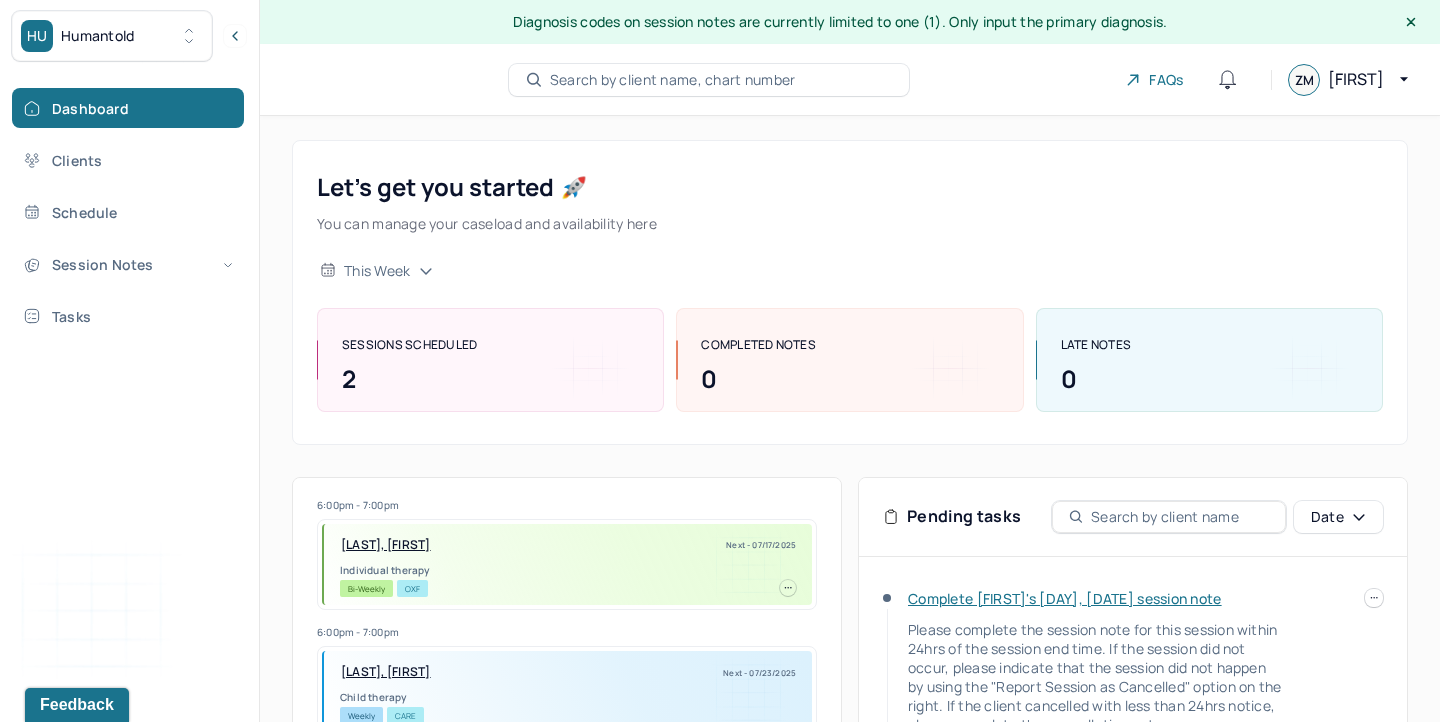 scroll, scrollTop: 115, scrollLeft: 0, axis: vertical 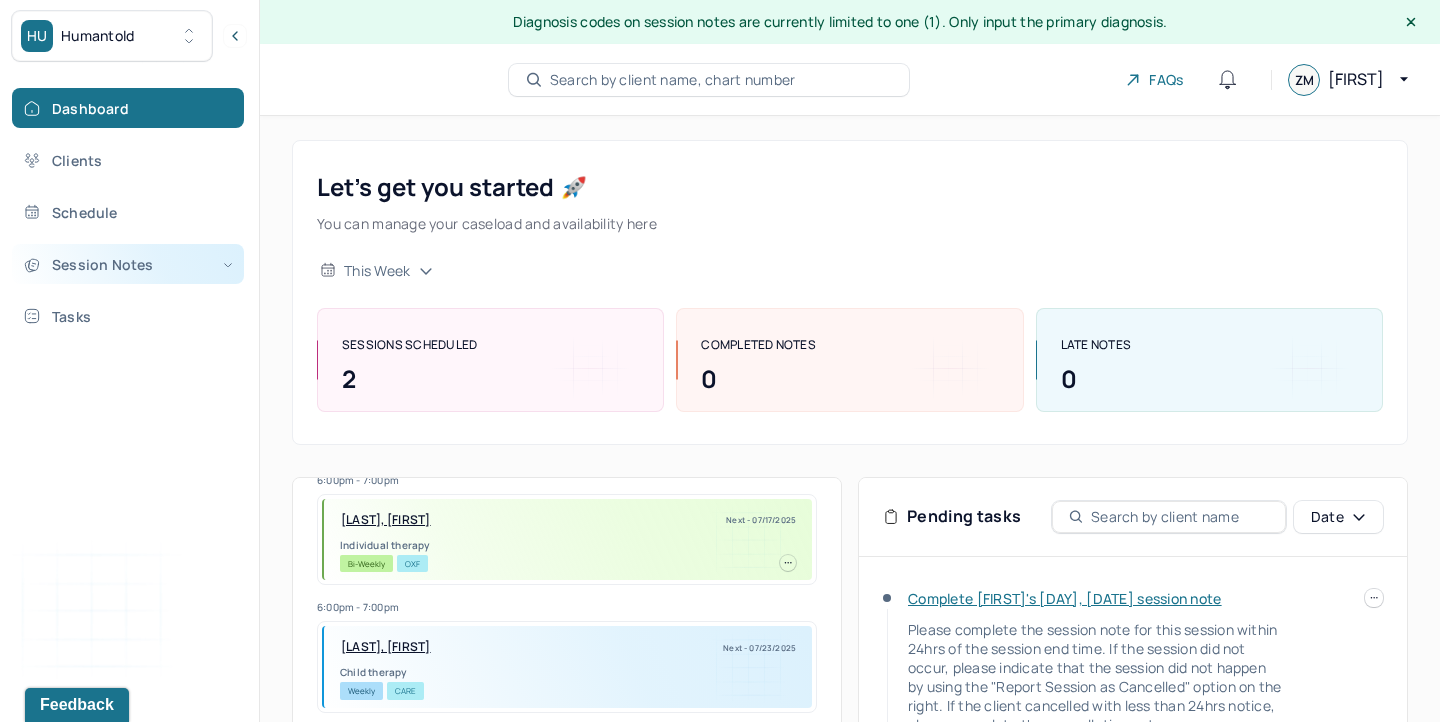 click on "Session Notes" at bounding box center (128, 264) 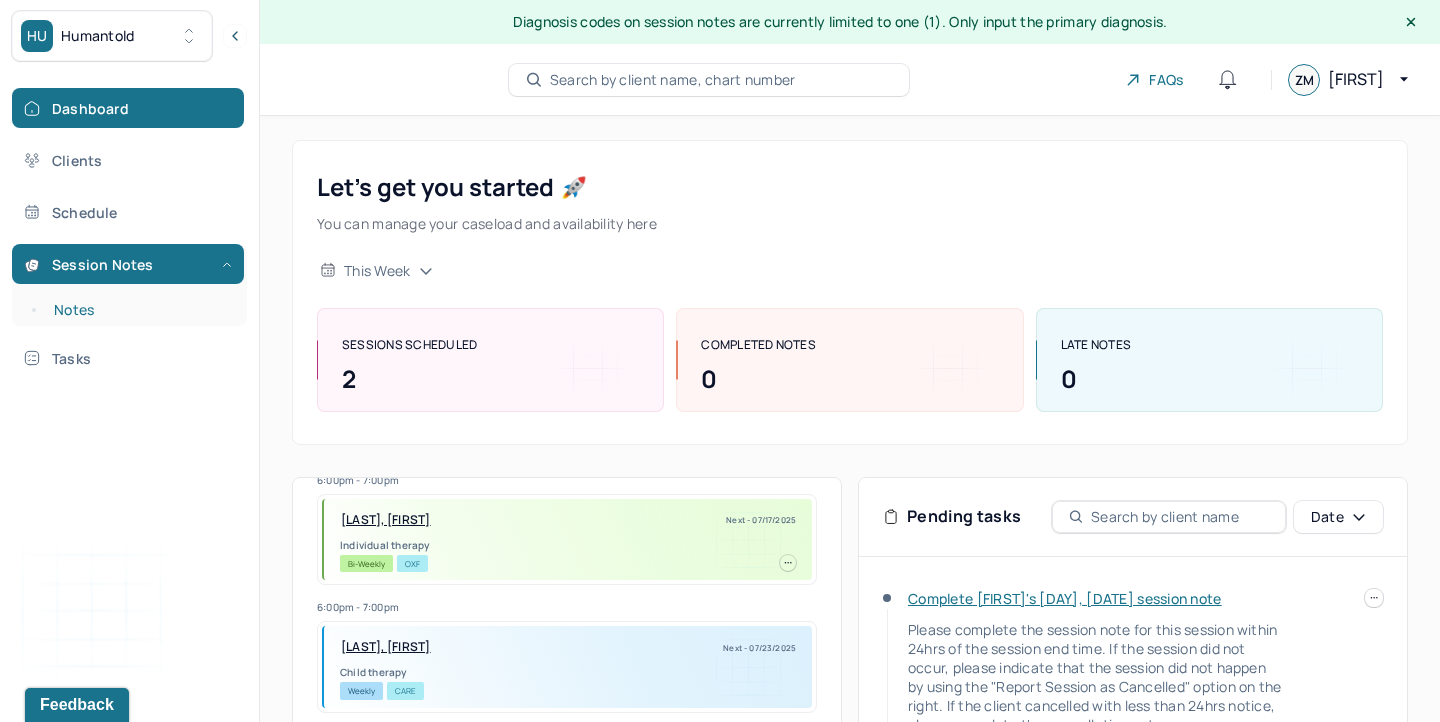 click on "Notes" at bounding box center (139, 310) 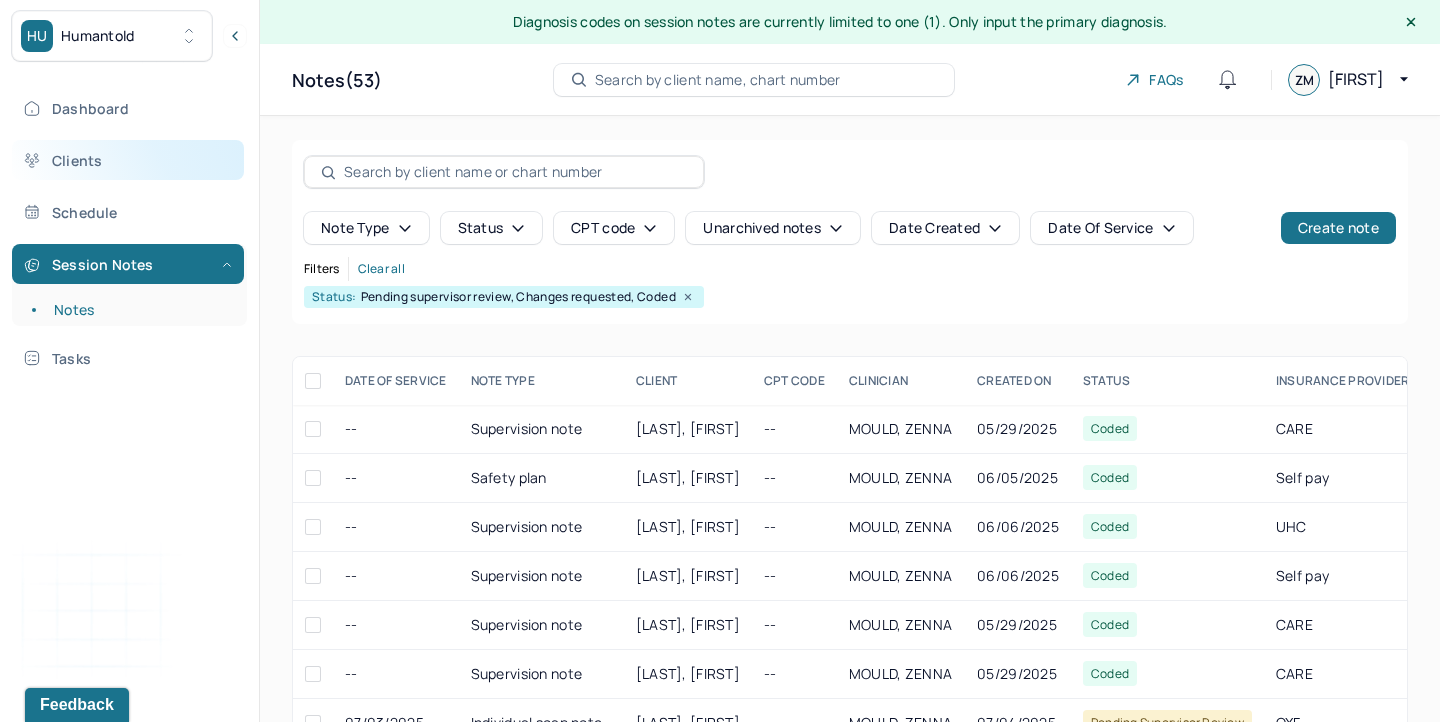click on "Clients" at bounding box center (128, 160) 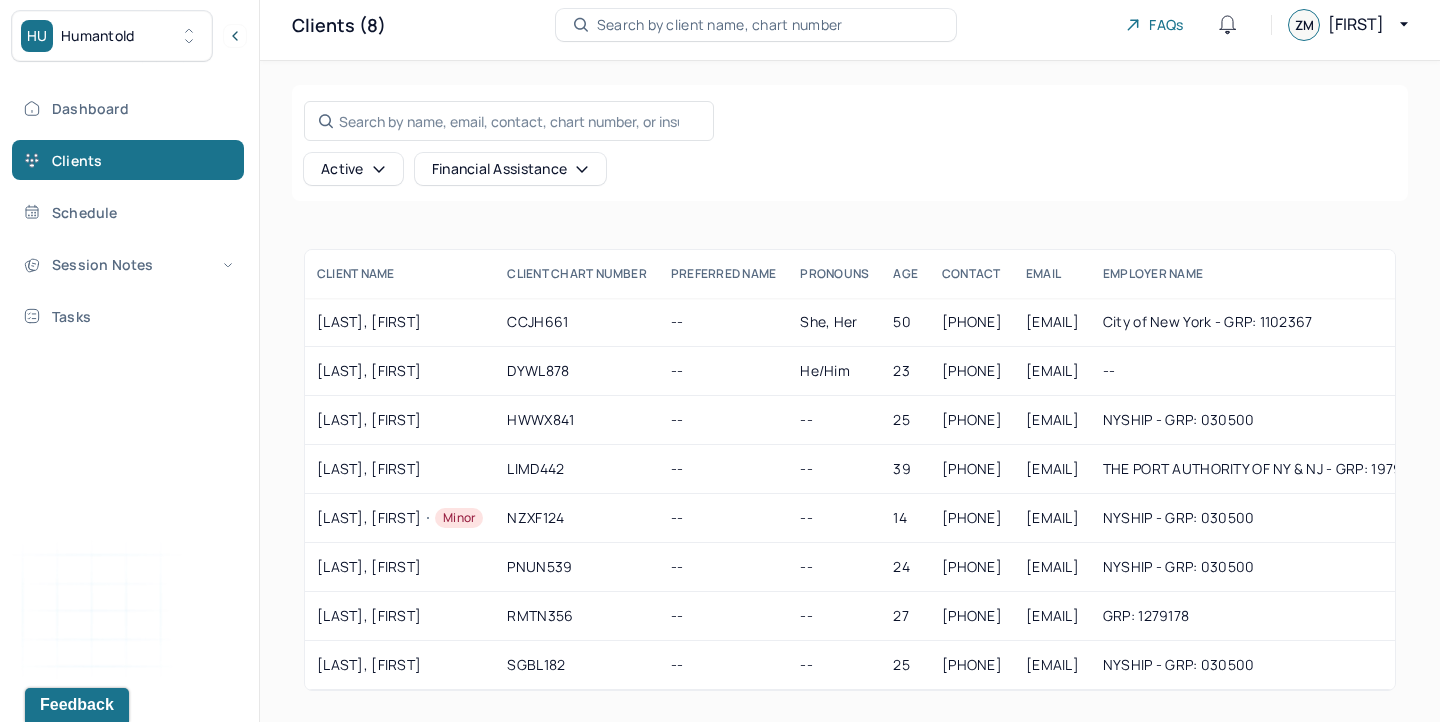 scroll, scrollTop: 64, scrollLeft: 0, axis: vertical 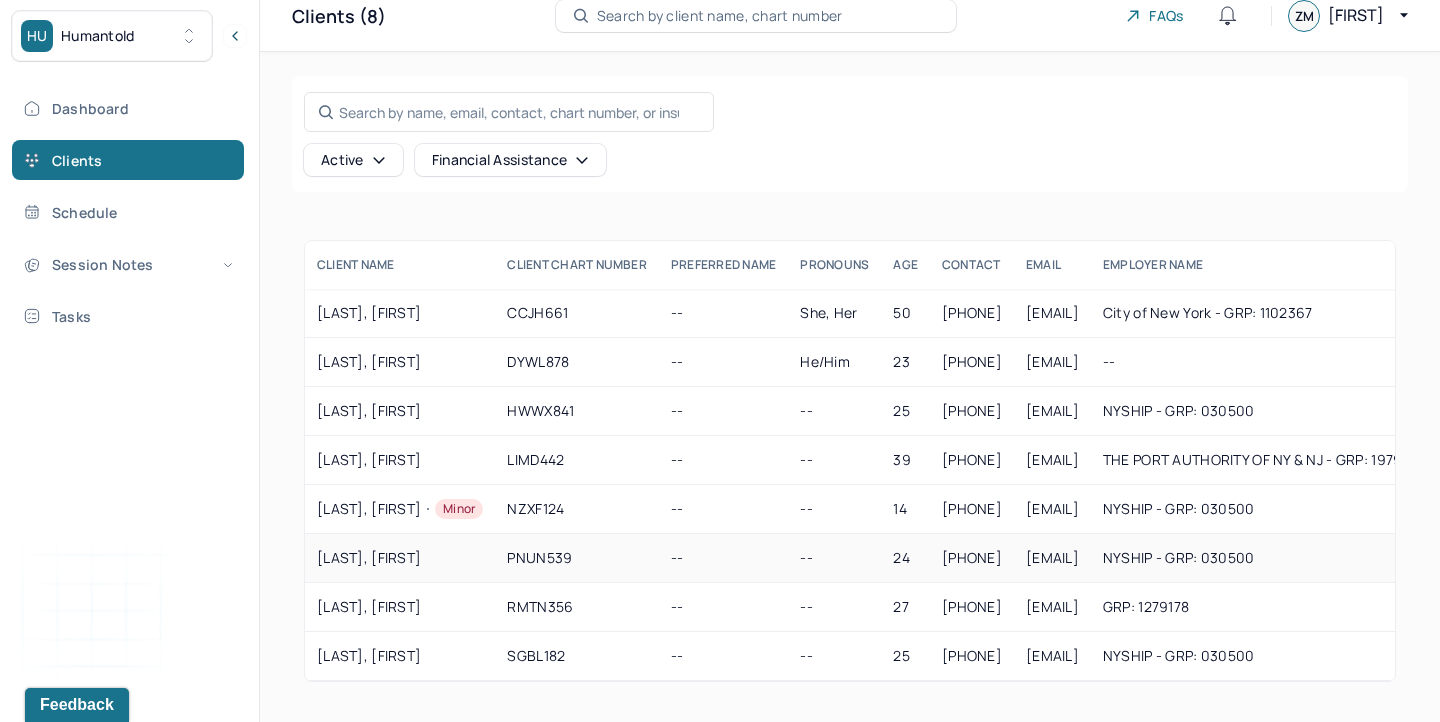 click on "[LAST], [FIRST]" at bounding box center (400, 558) 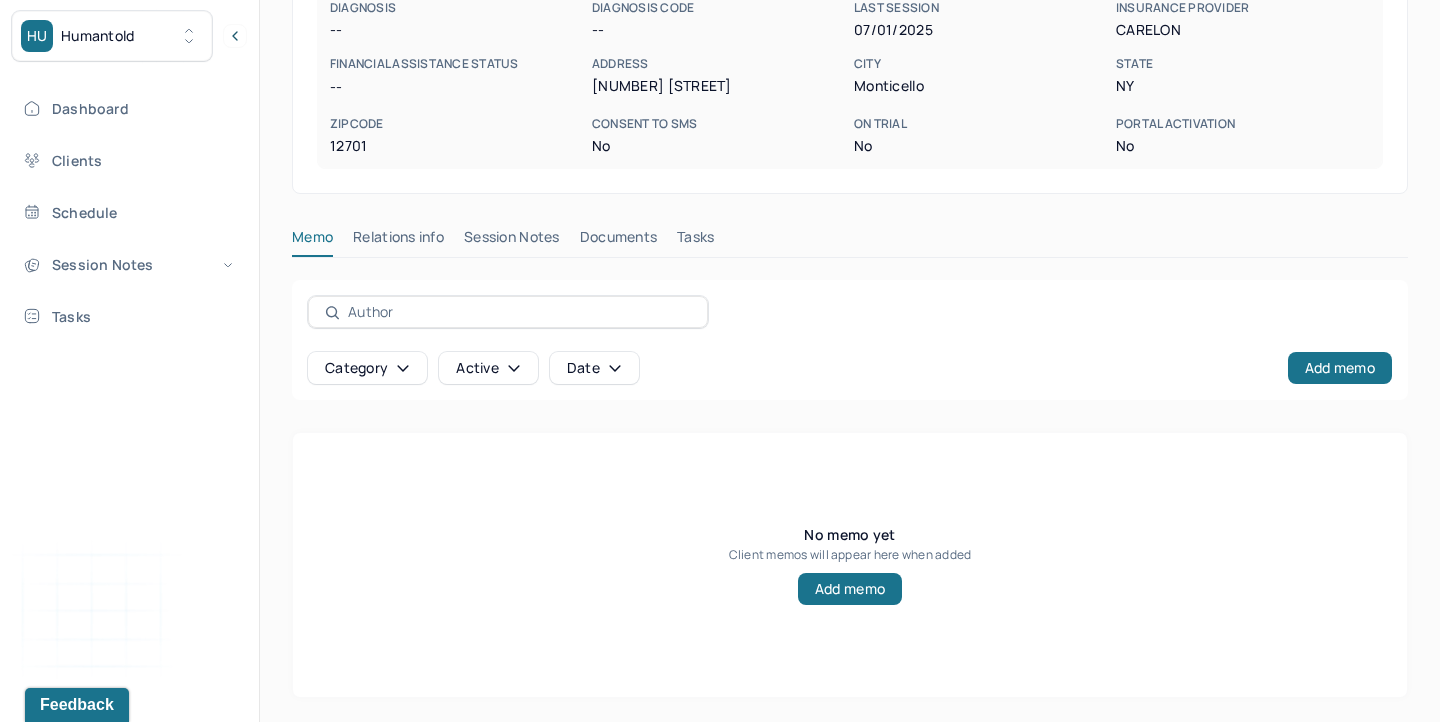 scroll, scrollTop: 377, scrollLeft: 0, axis: vertical 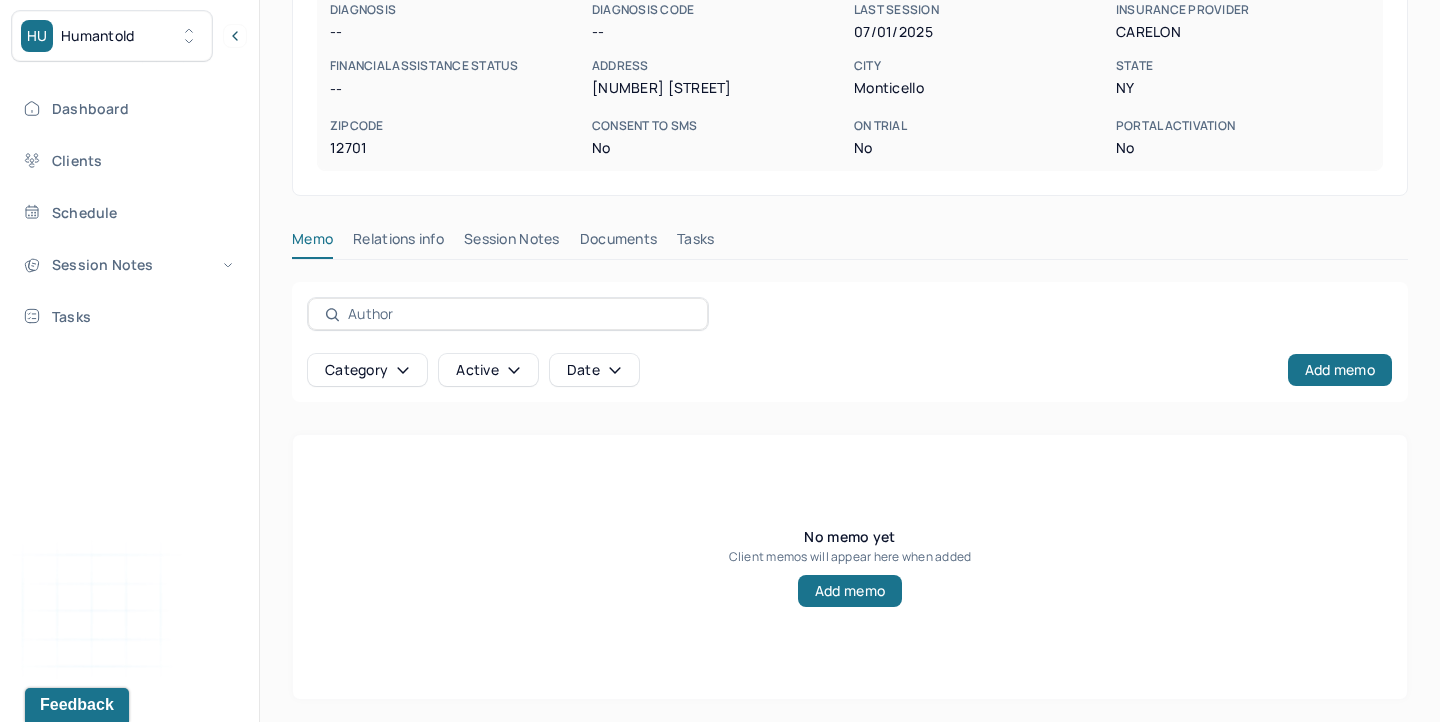 click on "Session Notes" at bounding box center (512, 243) 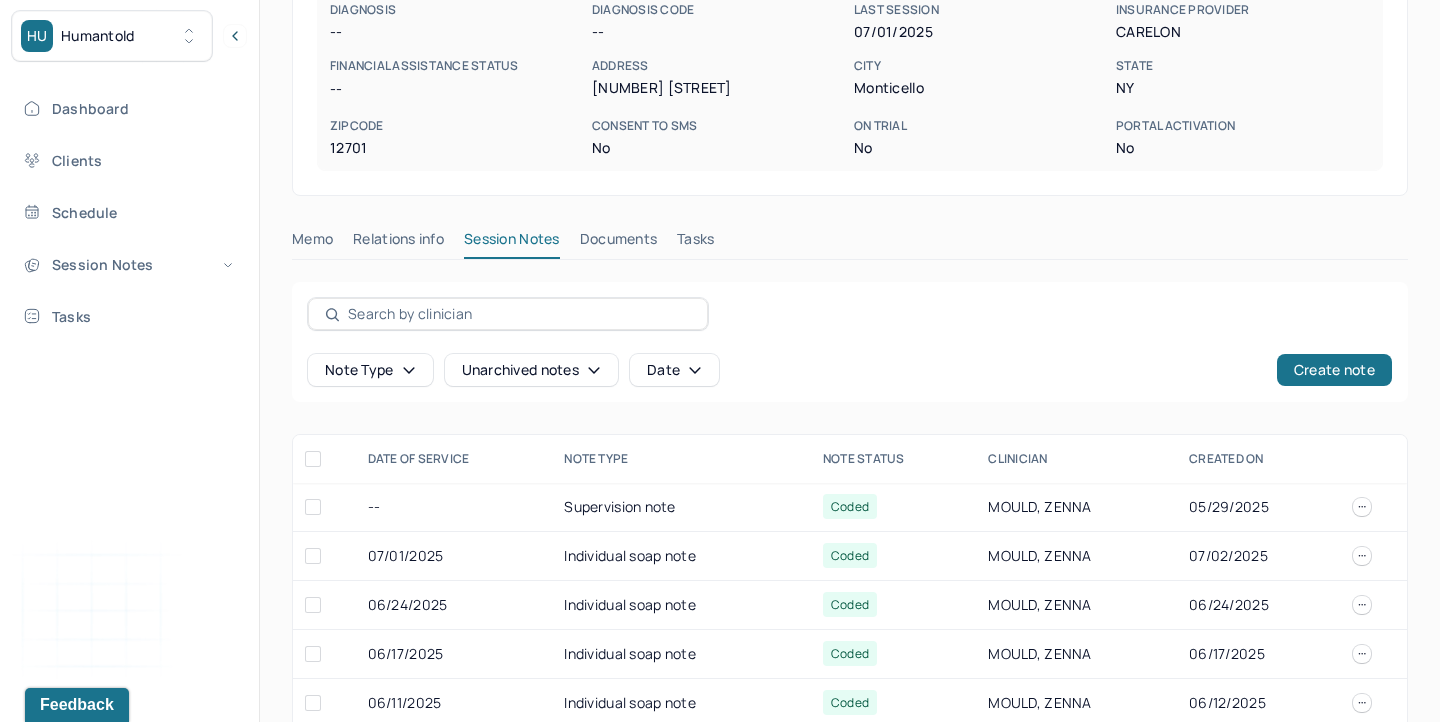 scroll, scrollTop: 691, scrollLeft: 0, axis: vertical 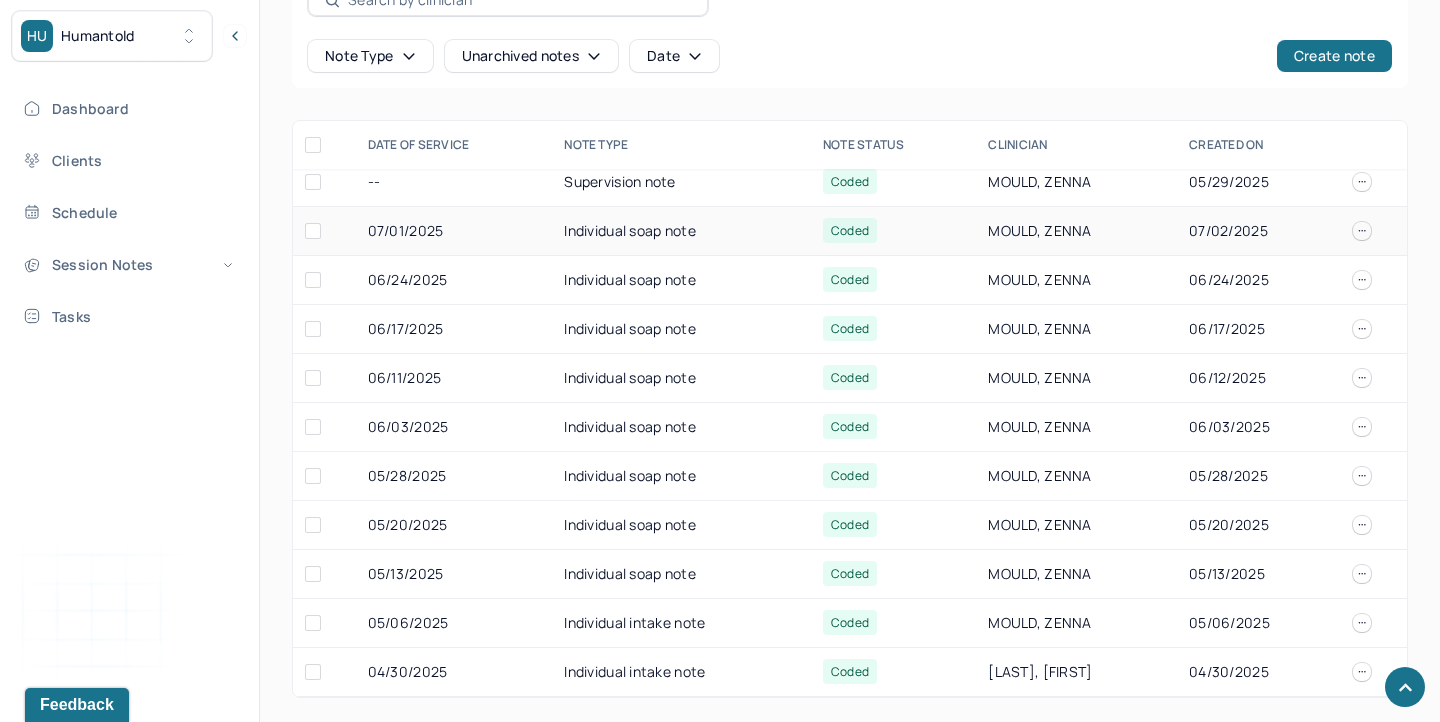 click on "07/01/2025" at bounding box center (454, 231) 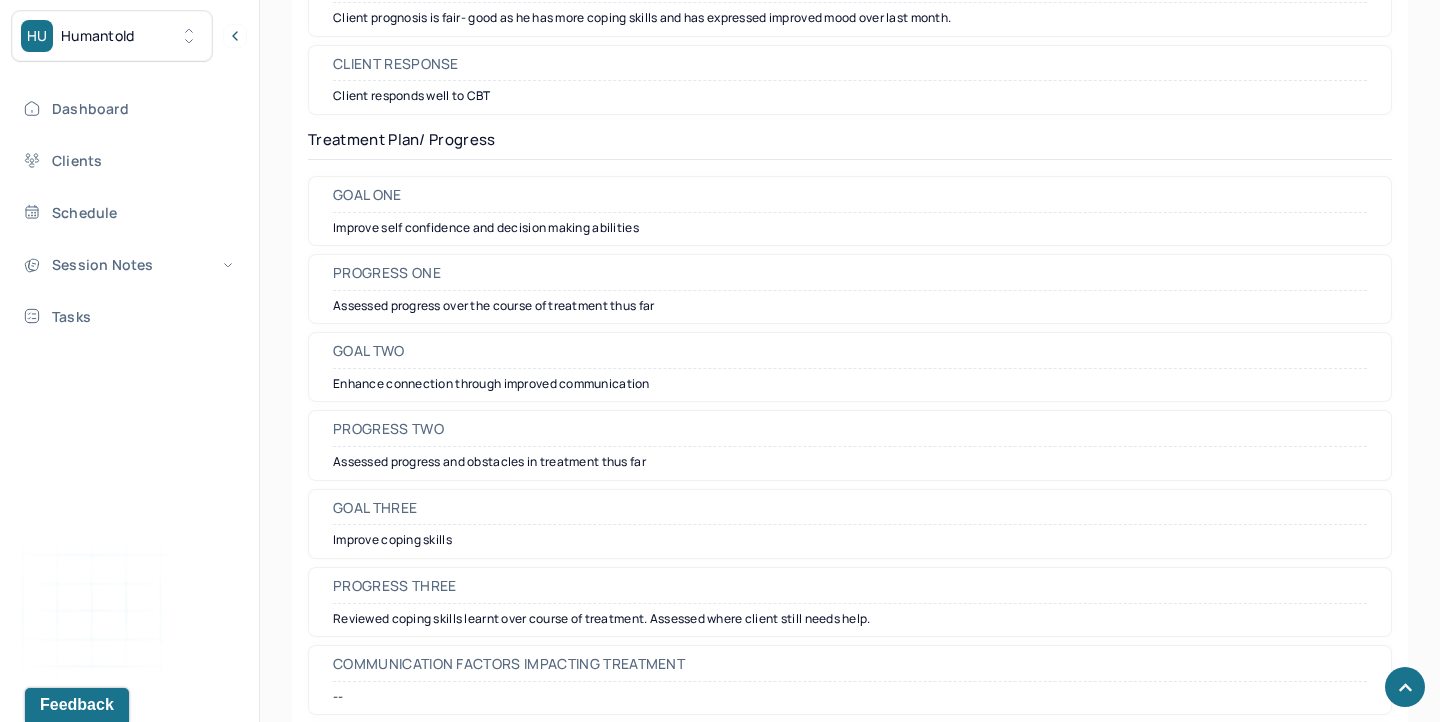 scroll, scrollTop: 3013, scrollLeft: 0, axis: vertical 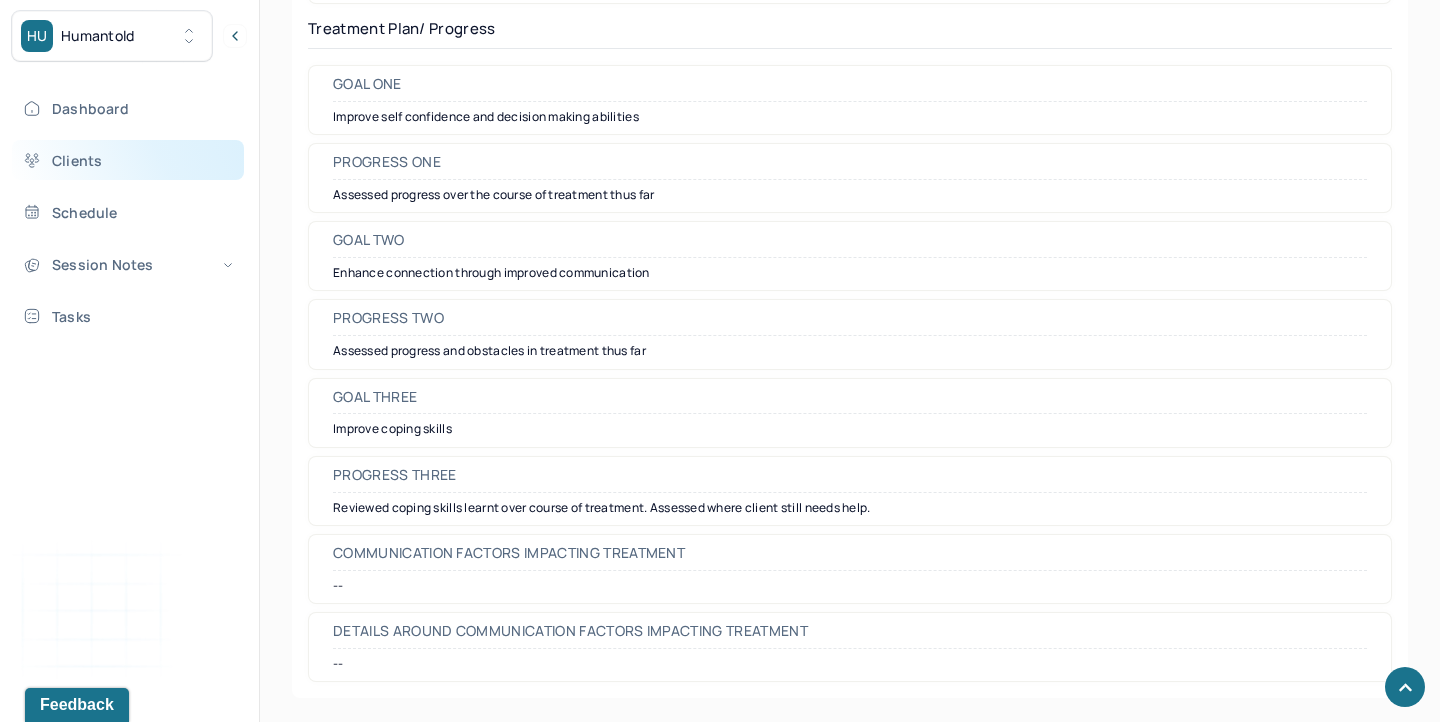 click on "Clients" at bounding box center [128, 160] 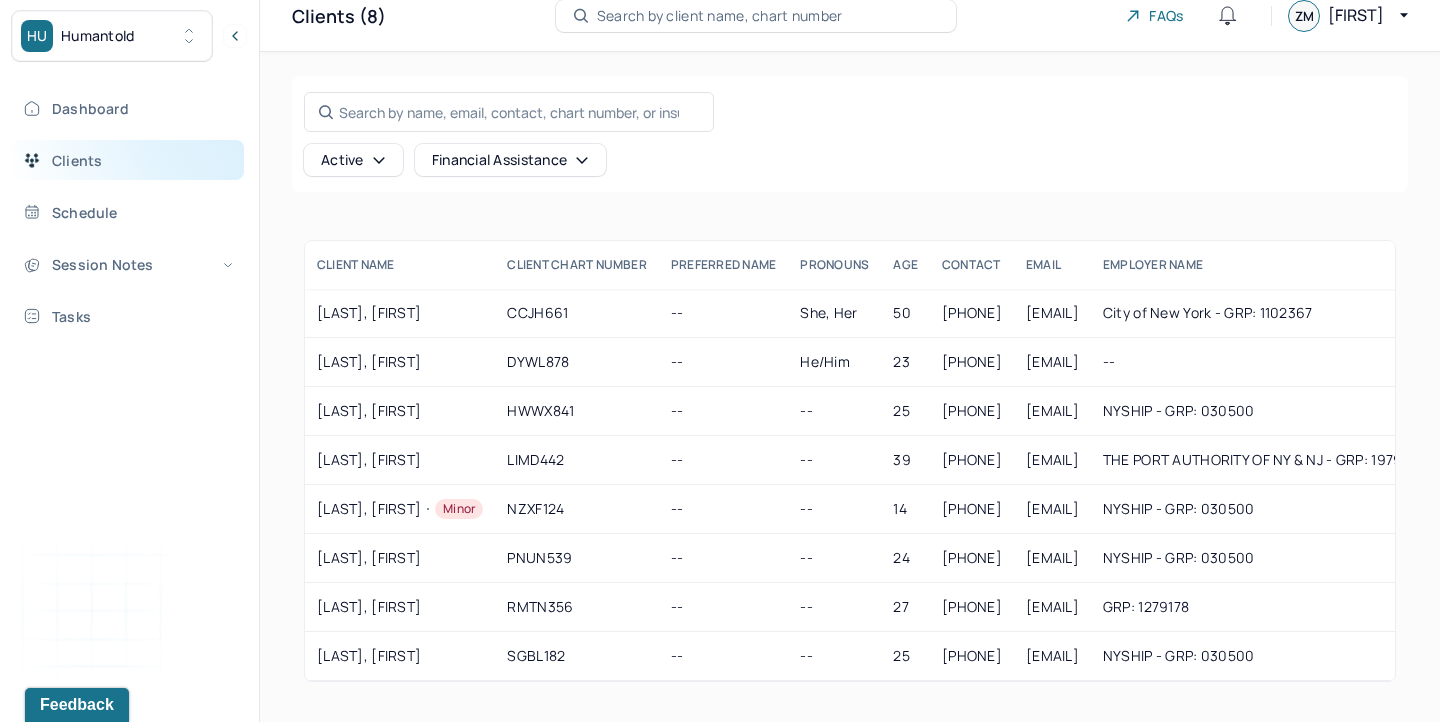 scroll, scrollTop: 64, scrollLeft: 0, axis: vertical 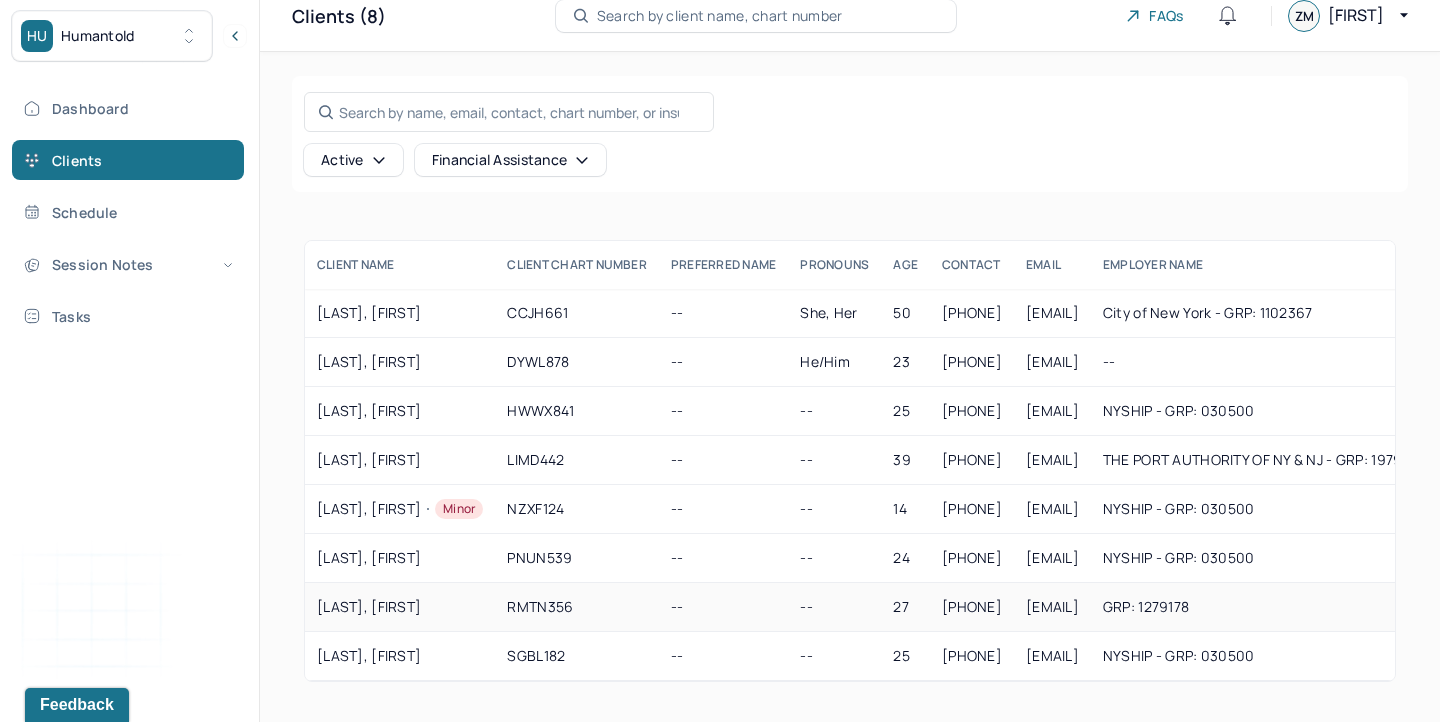 click on "[LAST], [FIRST]" at bounding box center (400, 607) 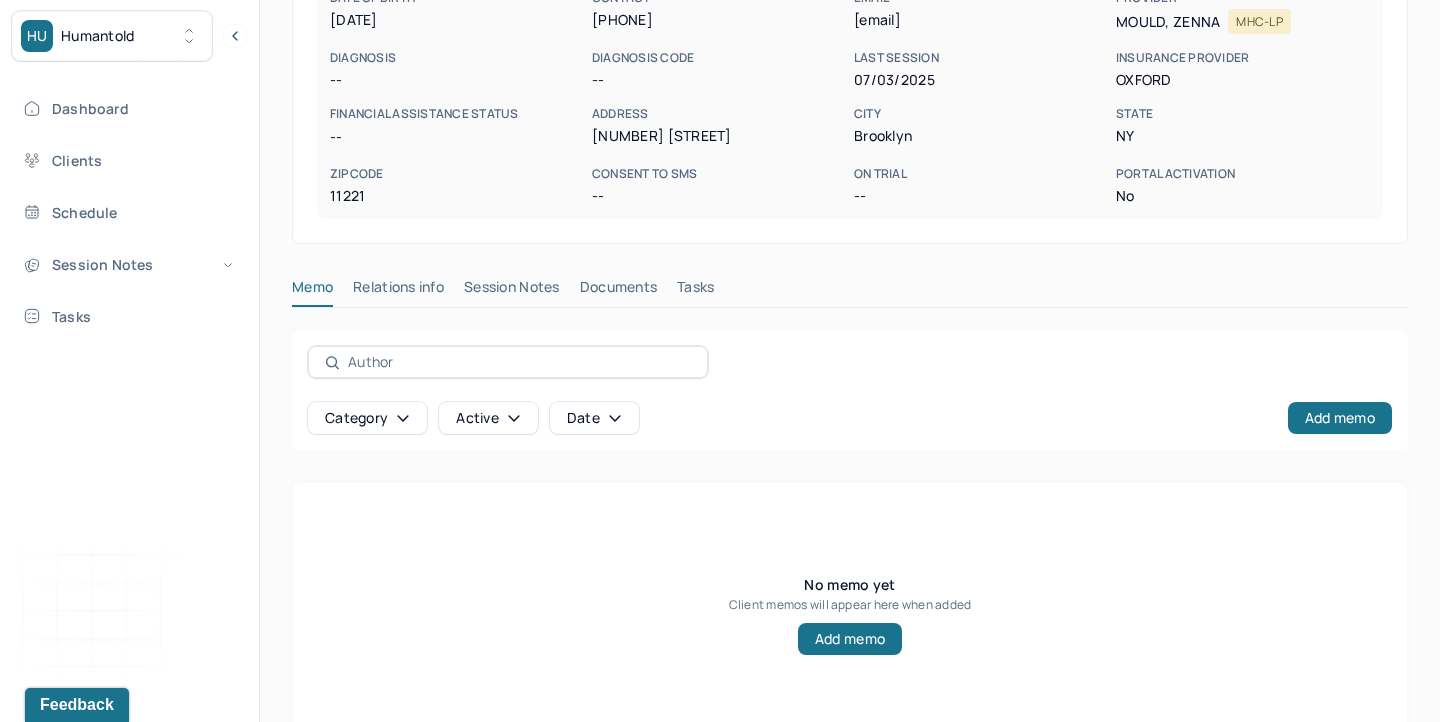 scroll, scrollTop: 379, scrollLeft: 0, axis: vertical 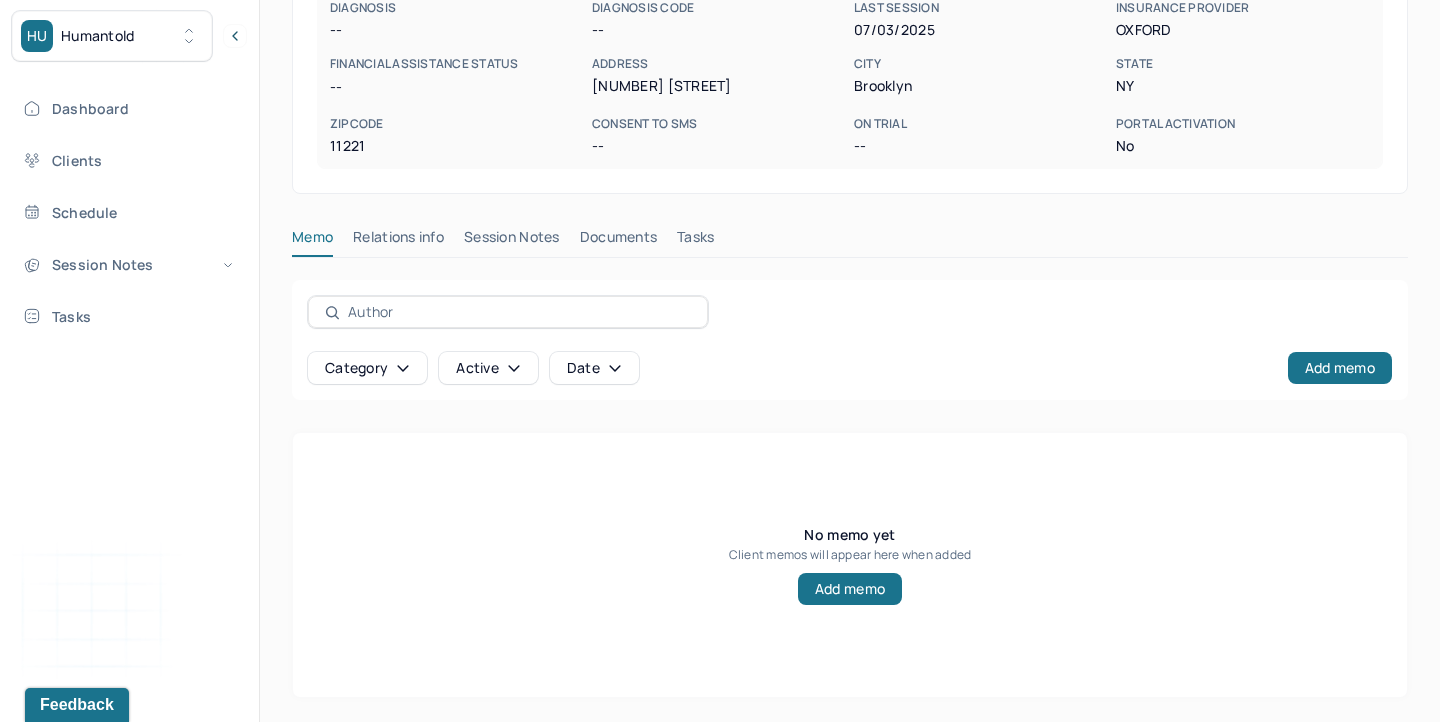 click on "Session Notes" at bounding box center (512, 241) 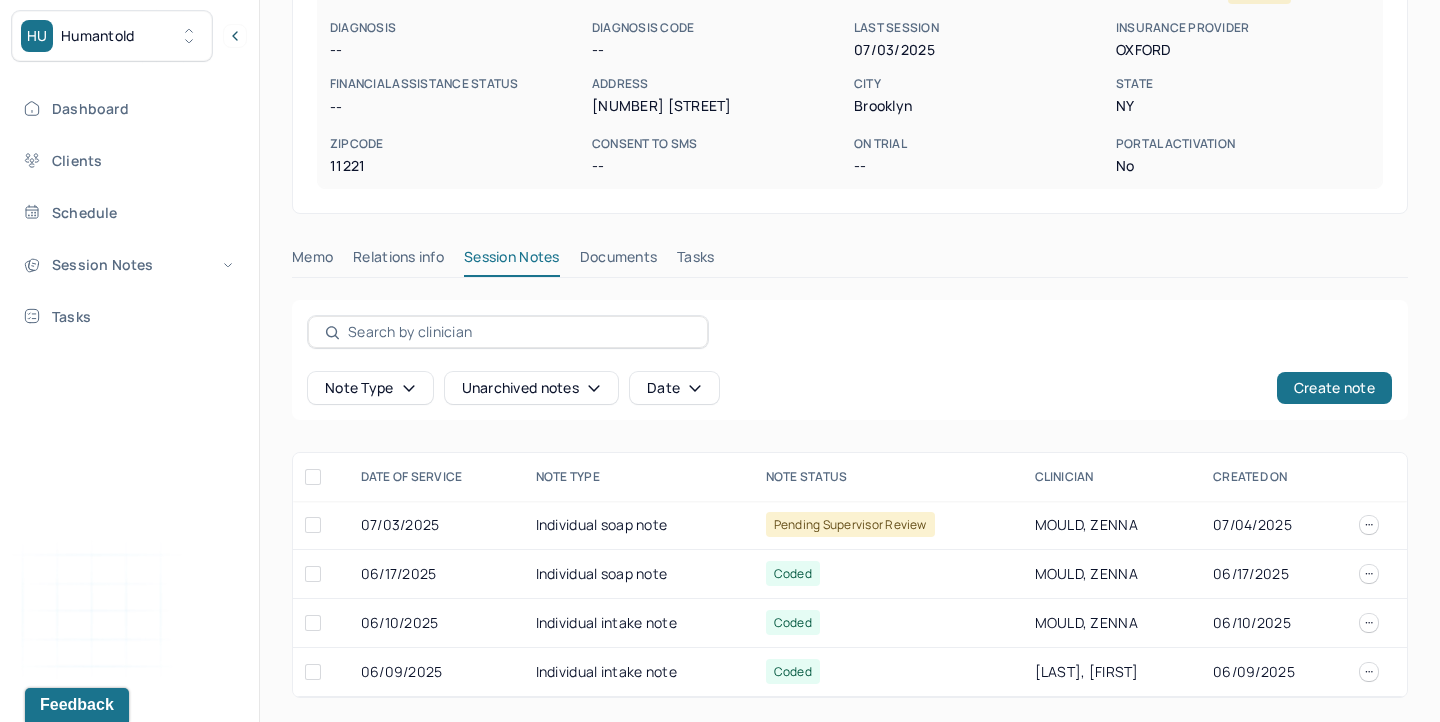 scroll, scrollTop: 359, scrollLeft: 0, axis: vertical 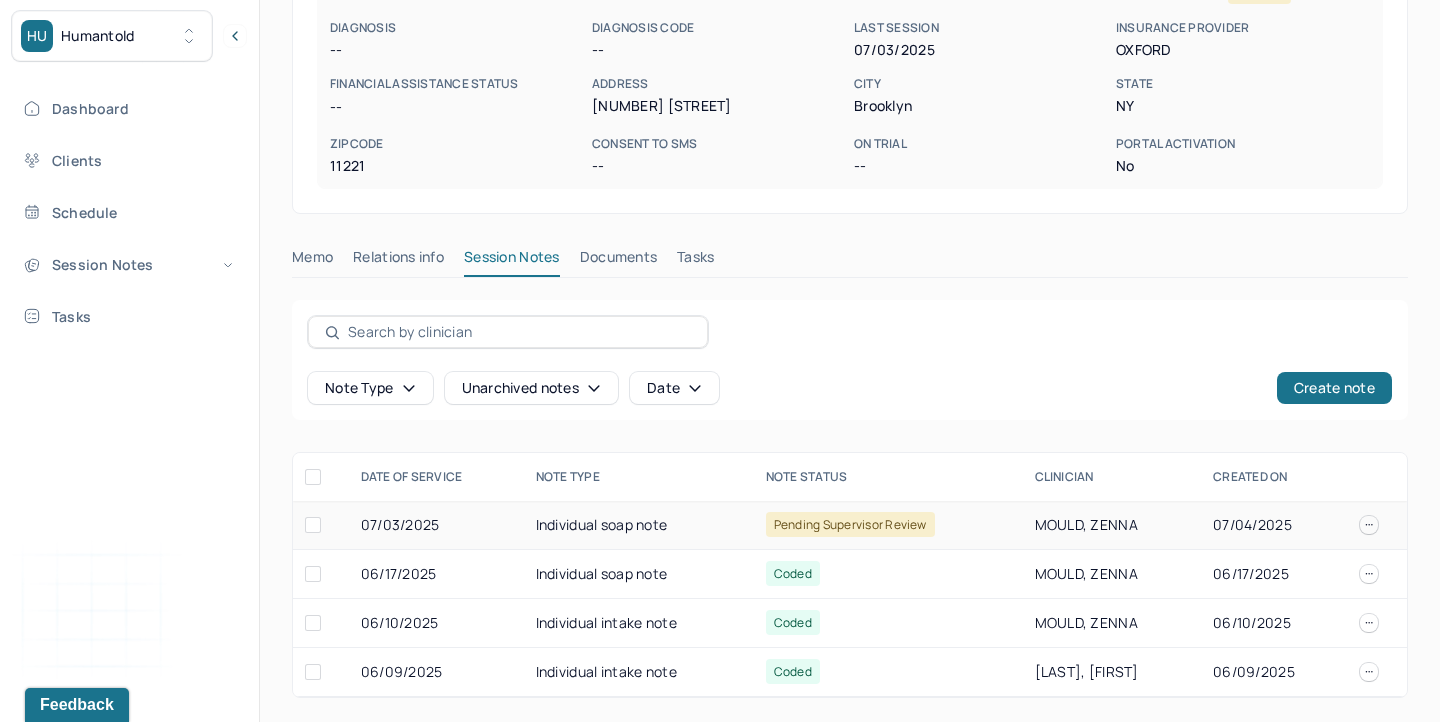 click on "Individual soap note" at bounding box center (639, 525) 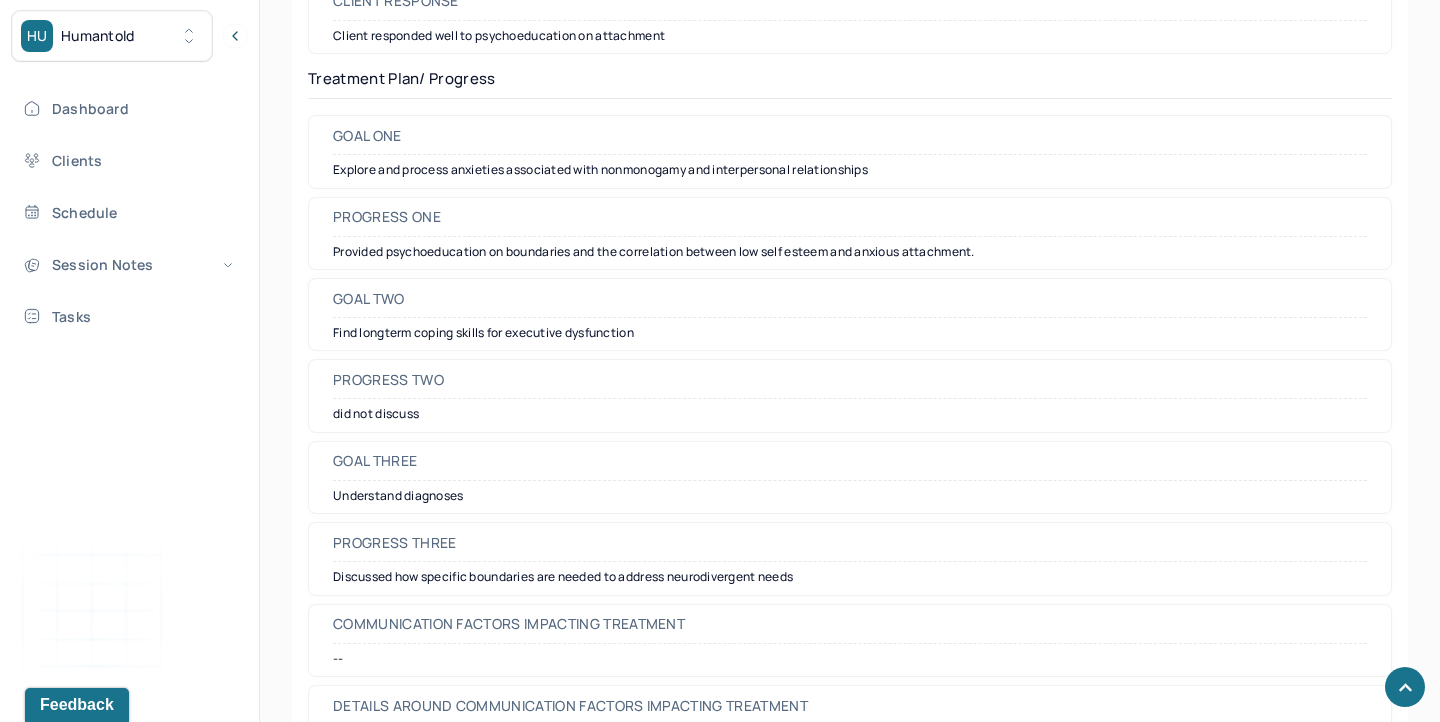 scroll, scrollTop: 3006, scrollLeft: 0, axis: vertical 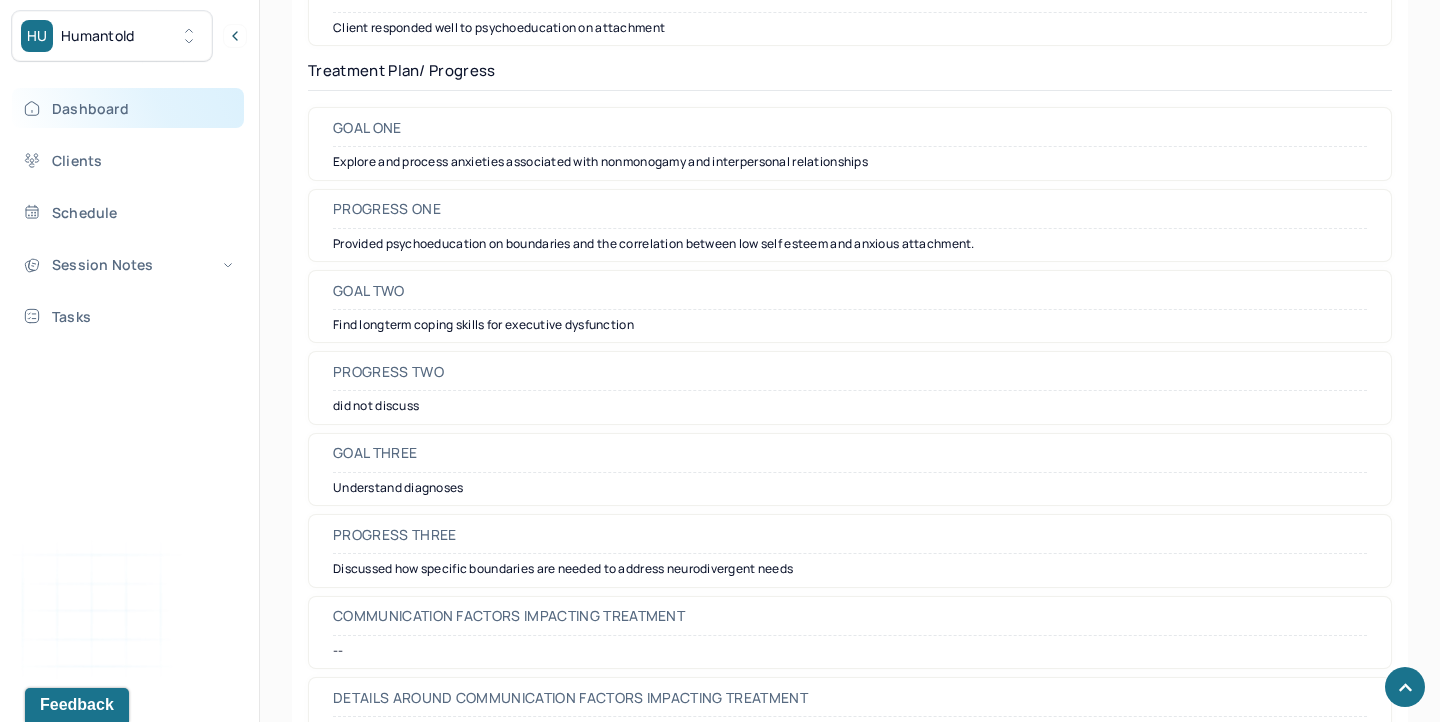 click on "Dashboard" at bounding box center (128, 108) 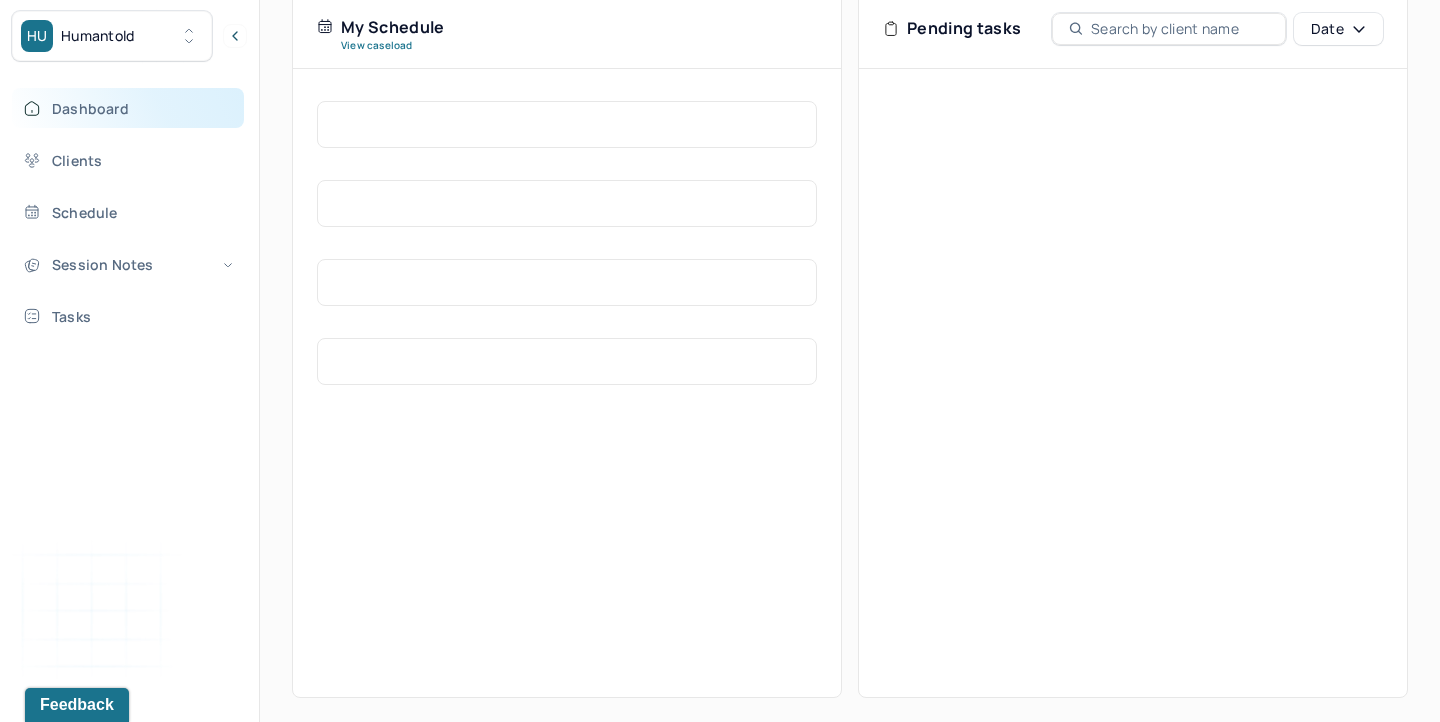 scroll, scrollTop: 487, scrollLeft: 0, axis: vertical 